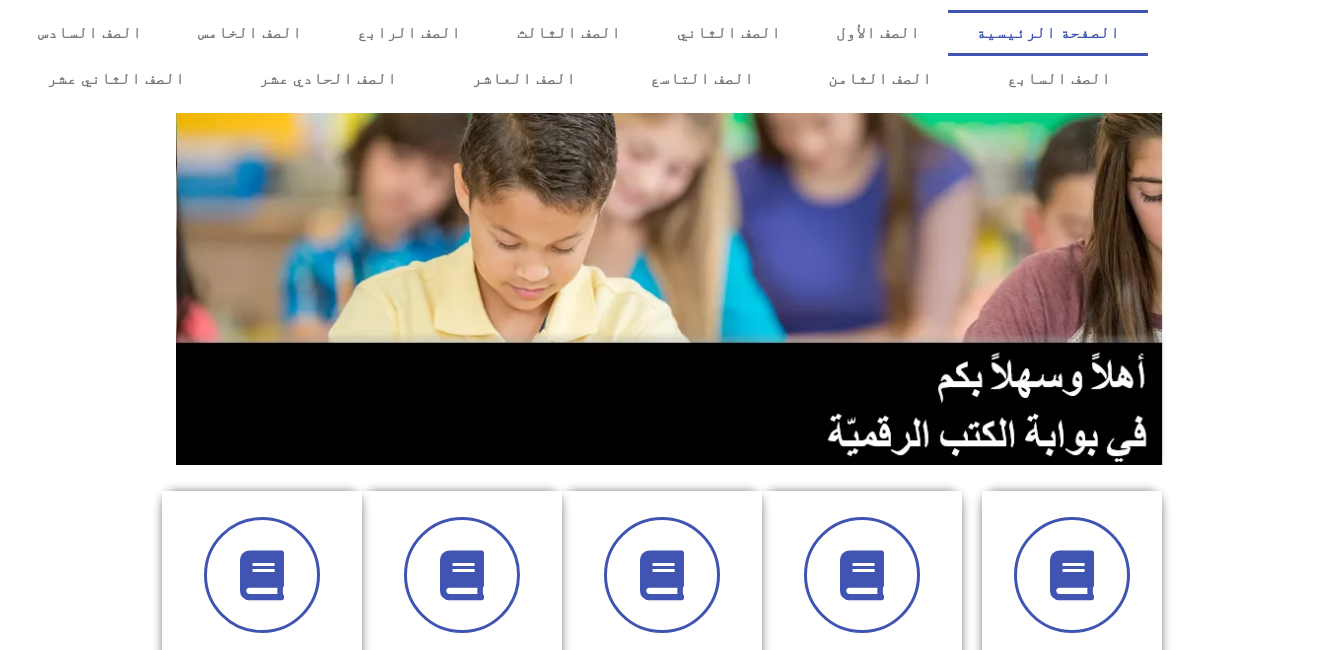 scroll, scrollTop: 0, scrollLeft: 0, axis: both 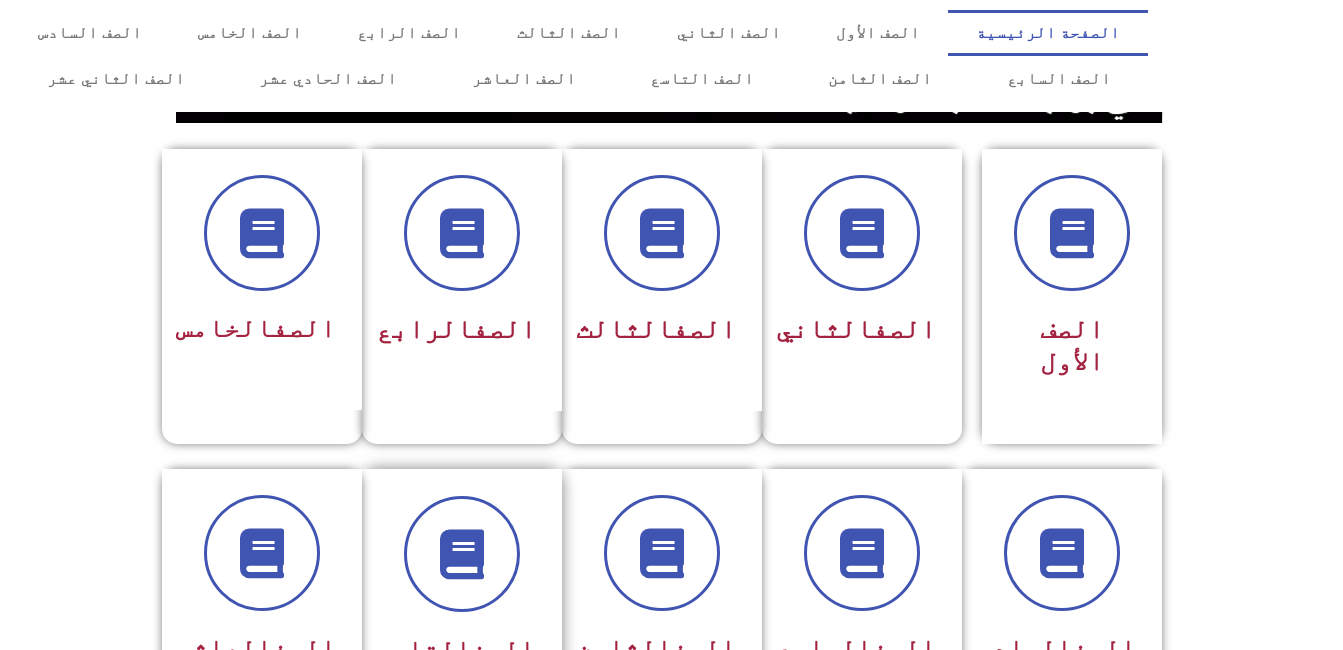 click at bounding box center [462, 557] 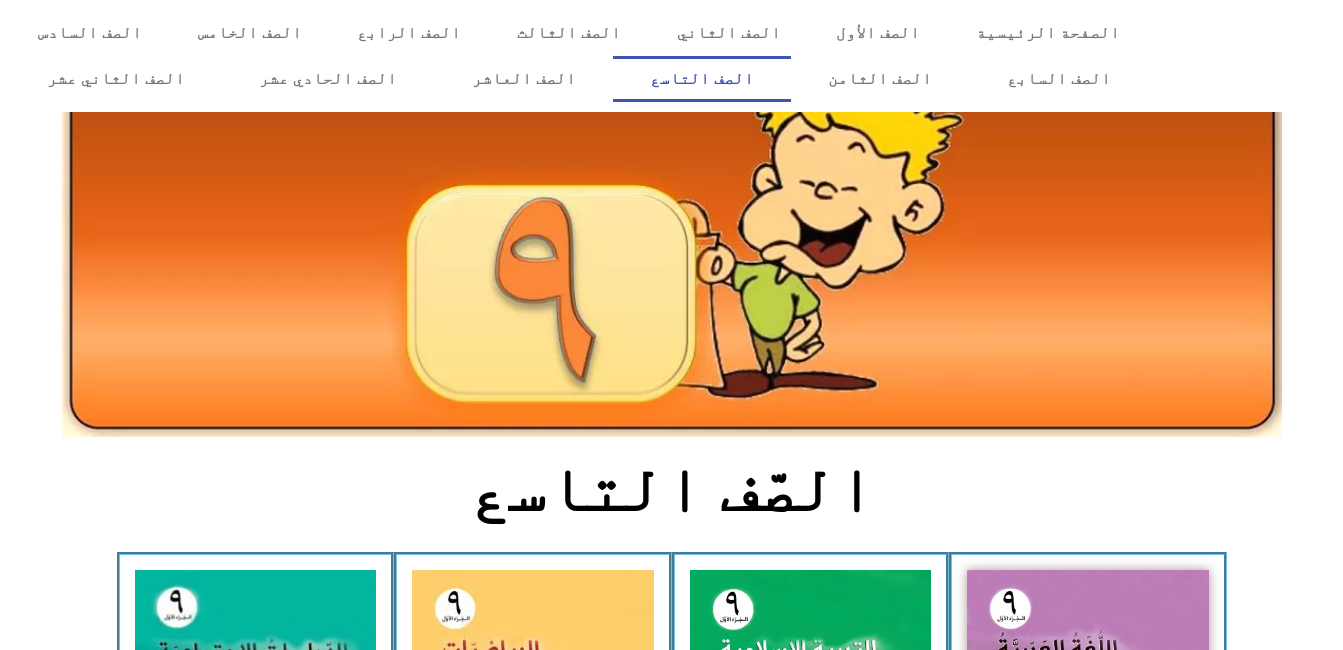 scroll, scrollTop: 0, scrollLeft: 0, axis: both 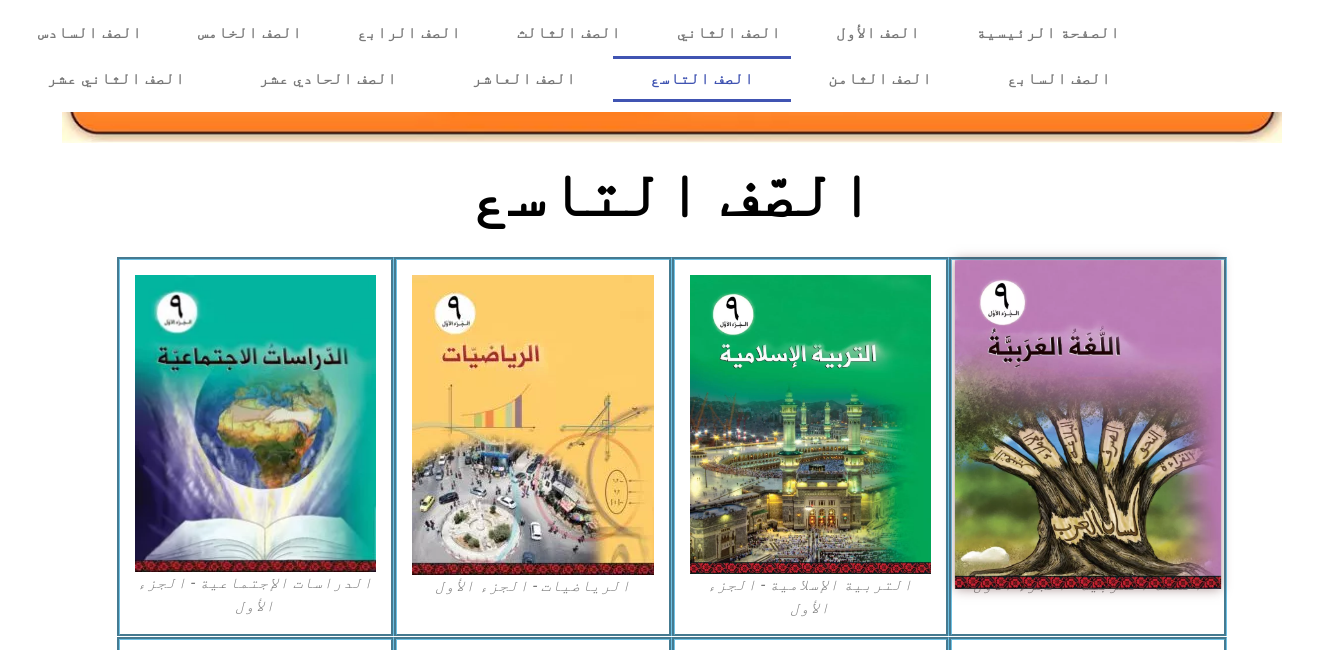 click at bounding box center [1088, 424] 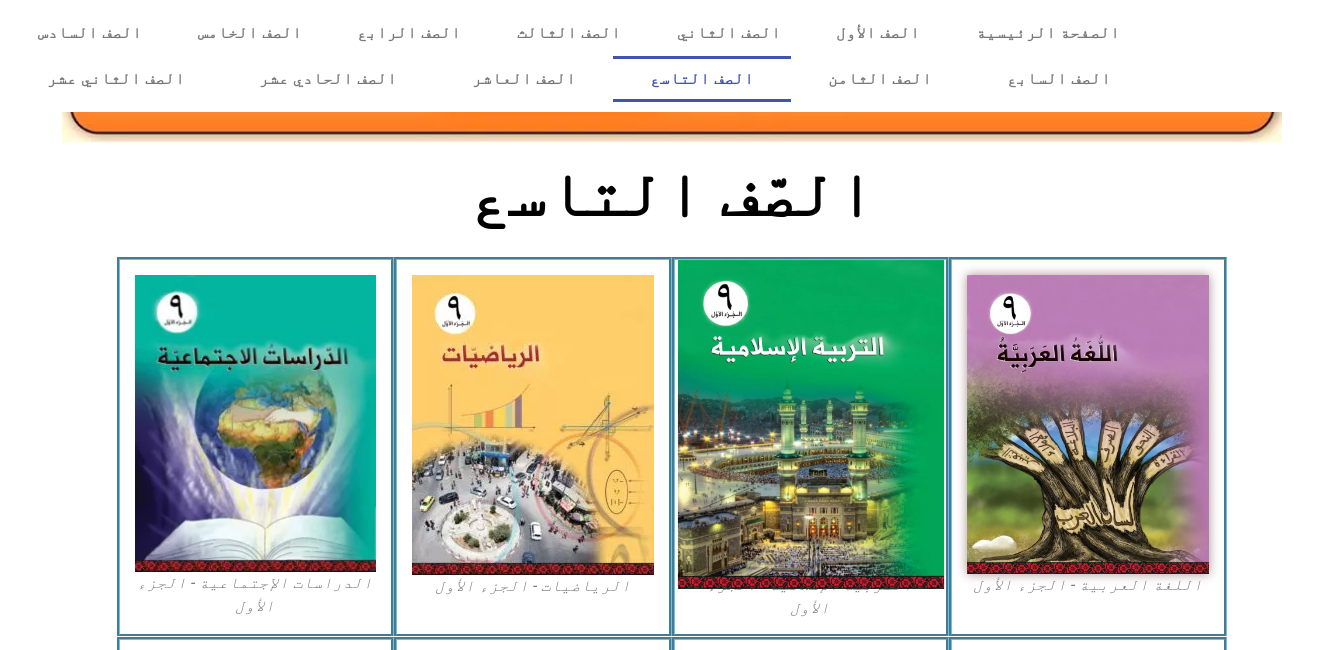 click at bounding box center (810, 424) 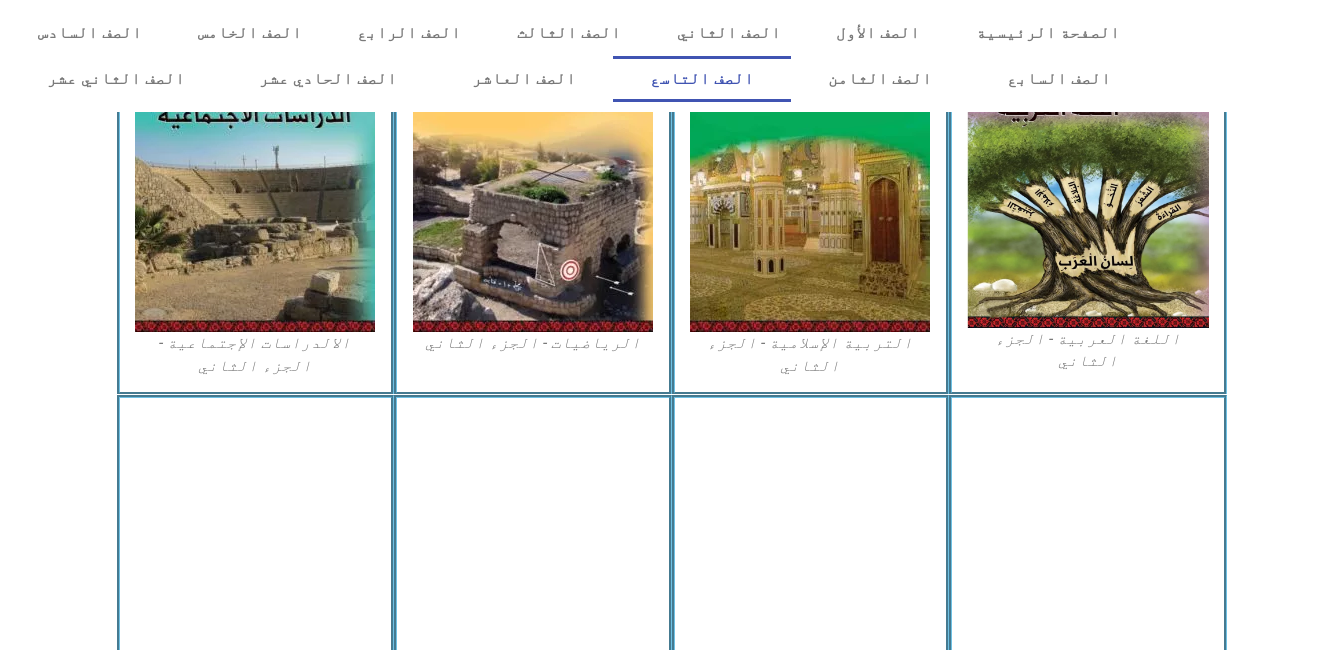 scroll, scrollTop: 1062, scrollLeft: 0, axis: vertical 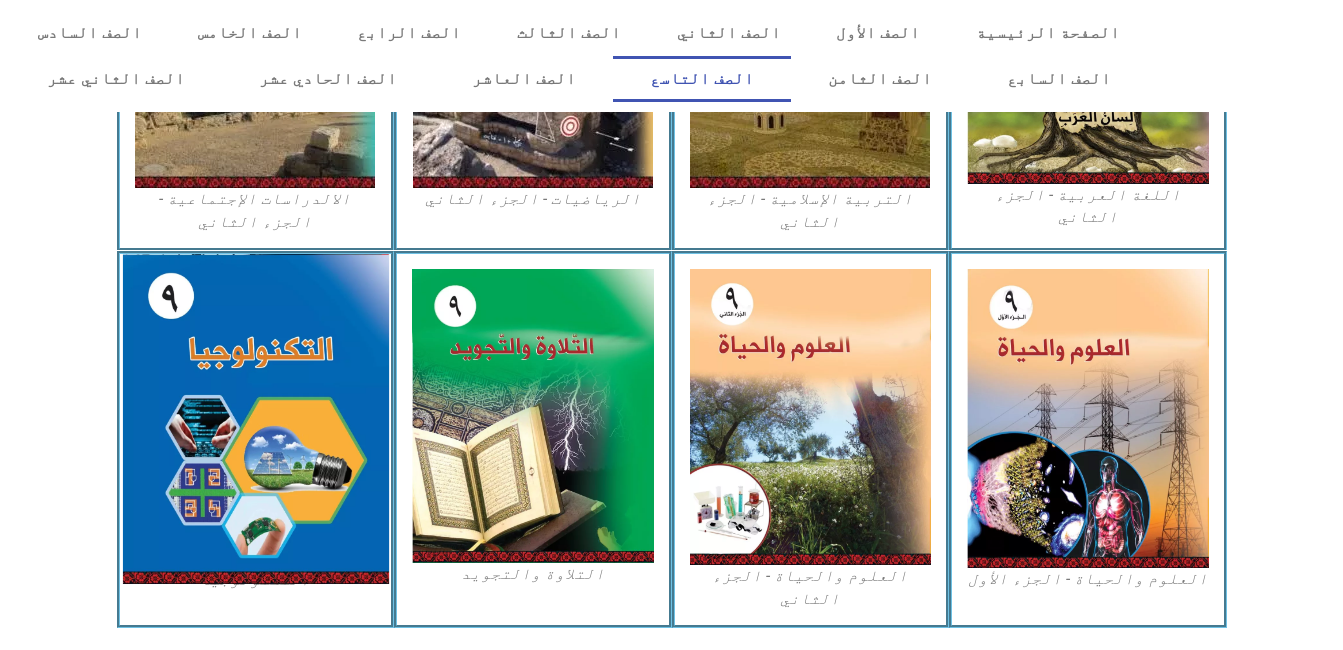 click at bounding box center [255, 419] 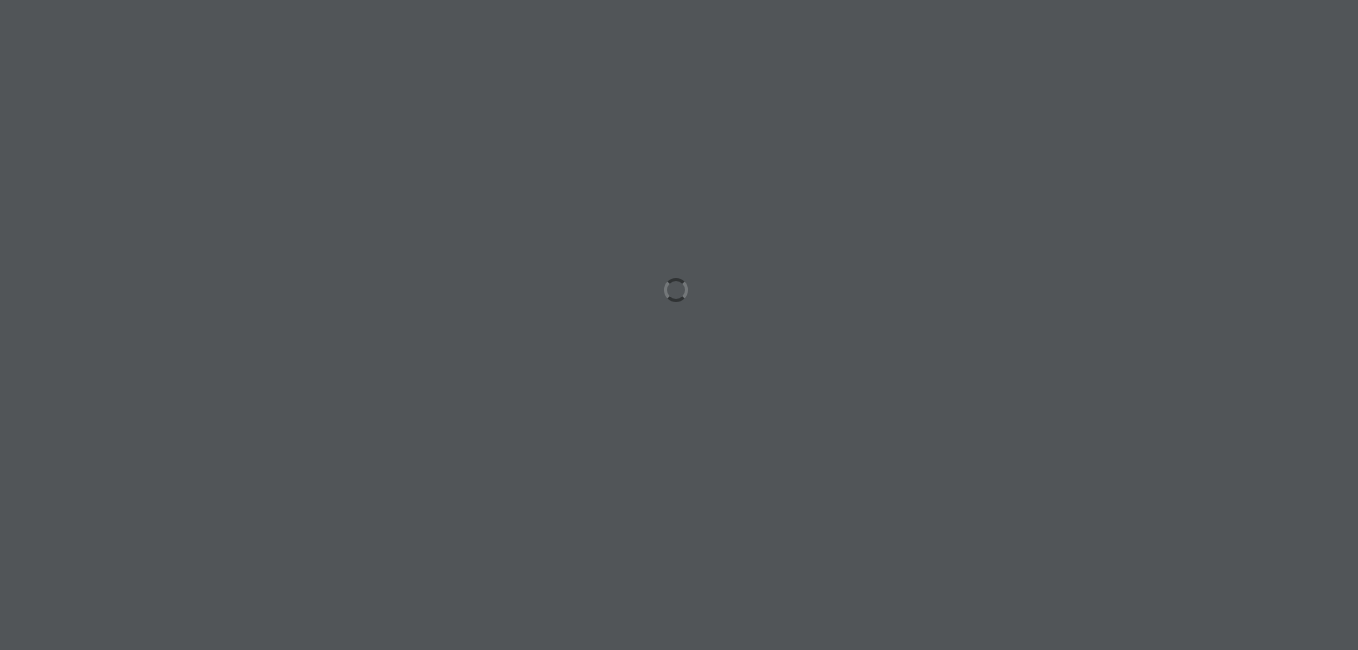 scroll, scrollTop: 0, scrollLeft: 0, axis: both 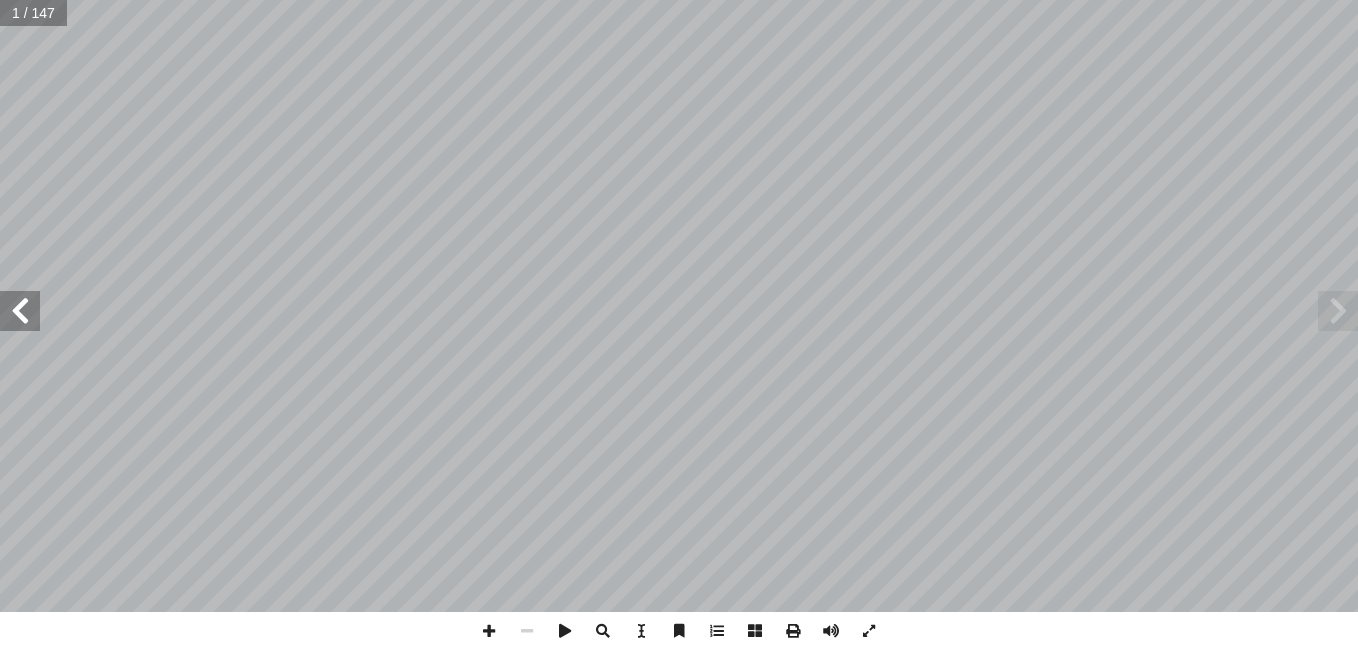 click at bounding box center (20, 311) 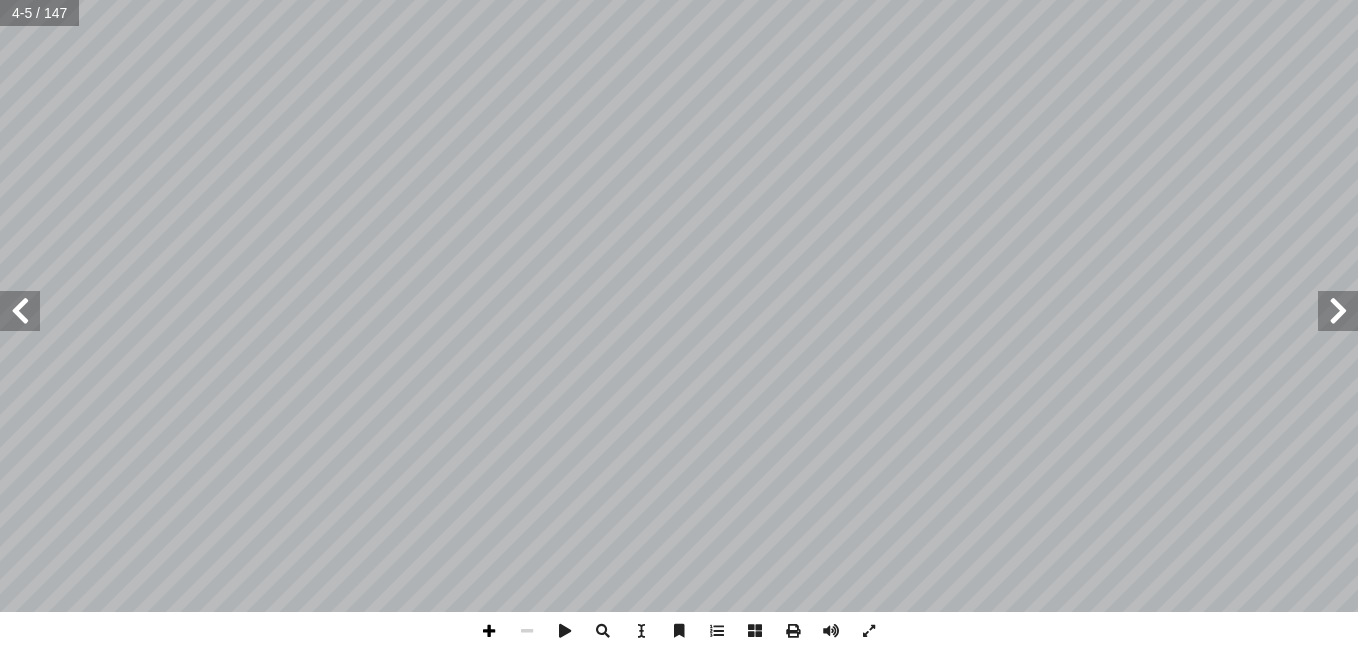 click at bounding box center (489, 631) 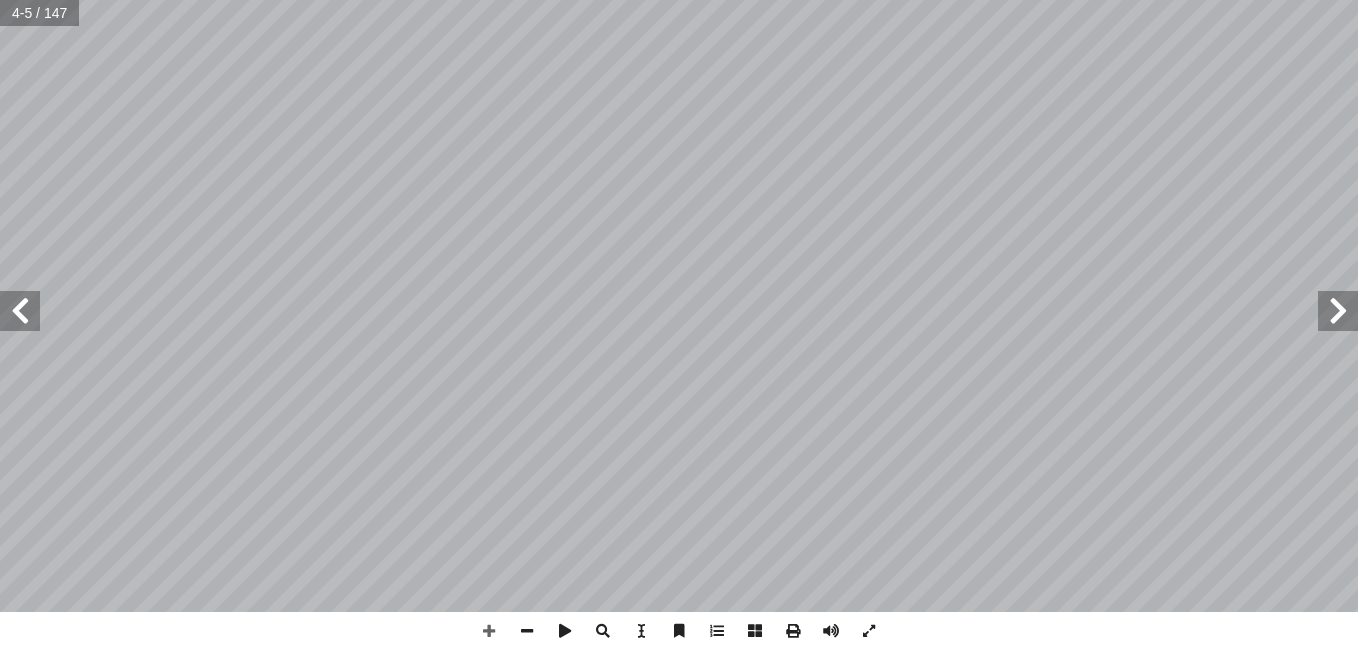 click at bounding box center (20, 311) 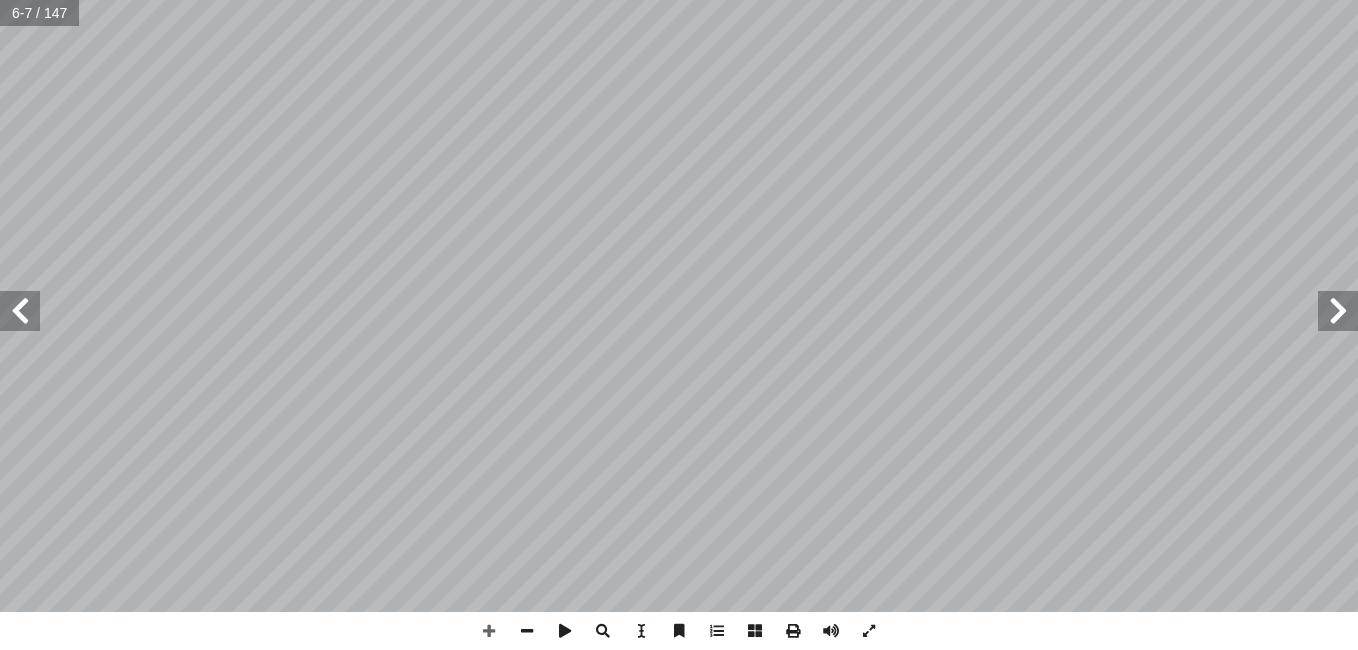 click at bounding box center (20, 311) 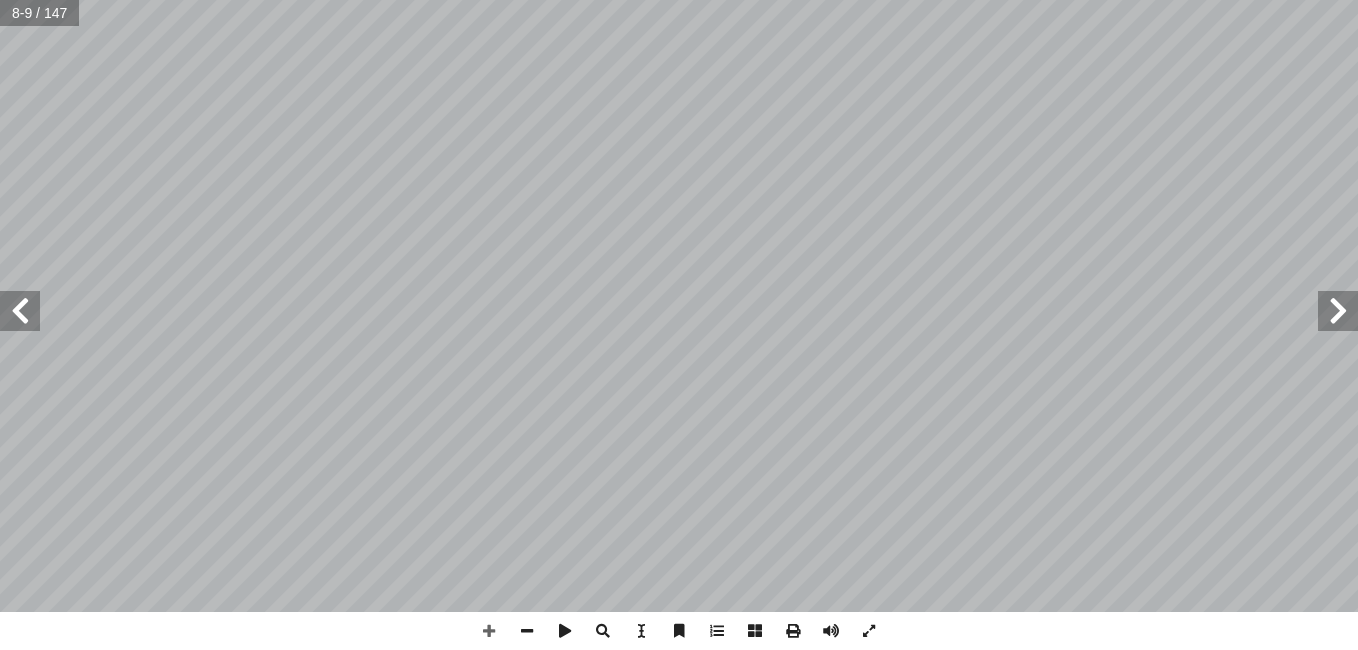 click on "الصفحة الرئيسية
الصف الأول
الصف الثاني
الصف الثالث
الصف الرابع
الصف الخامس
الصف السادس
الصف السابع
الصف الثامن
الصف التاسع
الصف العاشر
الصف الحادي عشر
الصف الثاني عشر
תפריט
الصفحة الرئيسية
الصف الأول
الصف الثاني
الصف الثالث
الصف الرابع
الصف الخامس
الصف السادس
الصف السابع
الصف الثامن
الصف التاسع
الصف العاشر
الصف الحادي عشر
الصف الثاني عشر
الصفحة الرئيسية
الصف الأول
الصف الثاني" at bounding box center [679, 56] 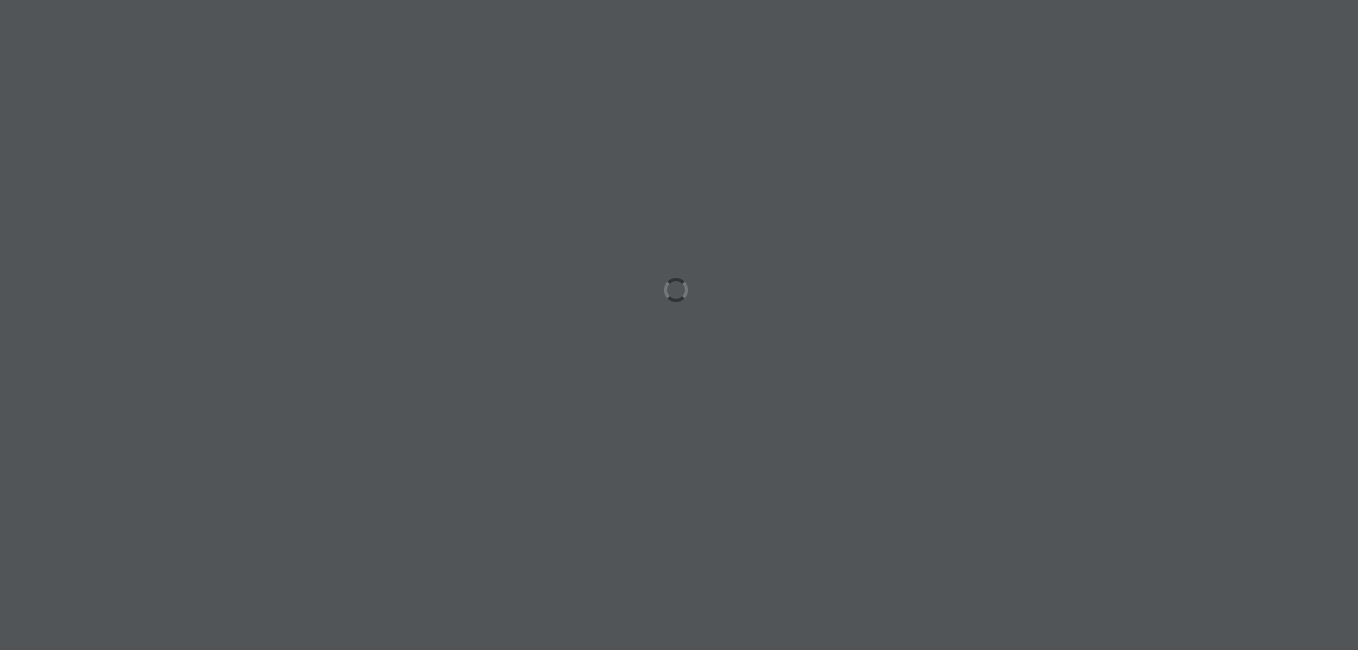 scroll, scrollTop: 0, scrollLeft: 0, axis: both 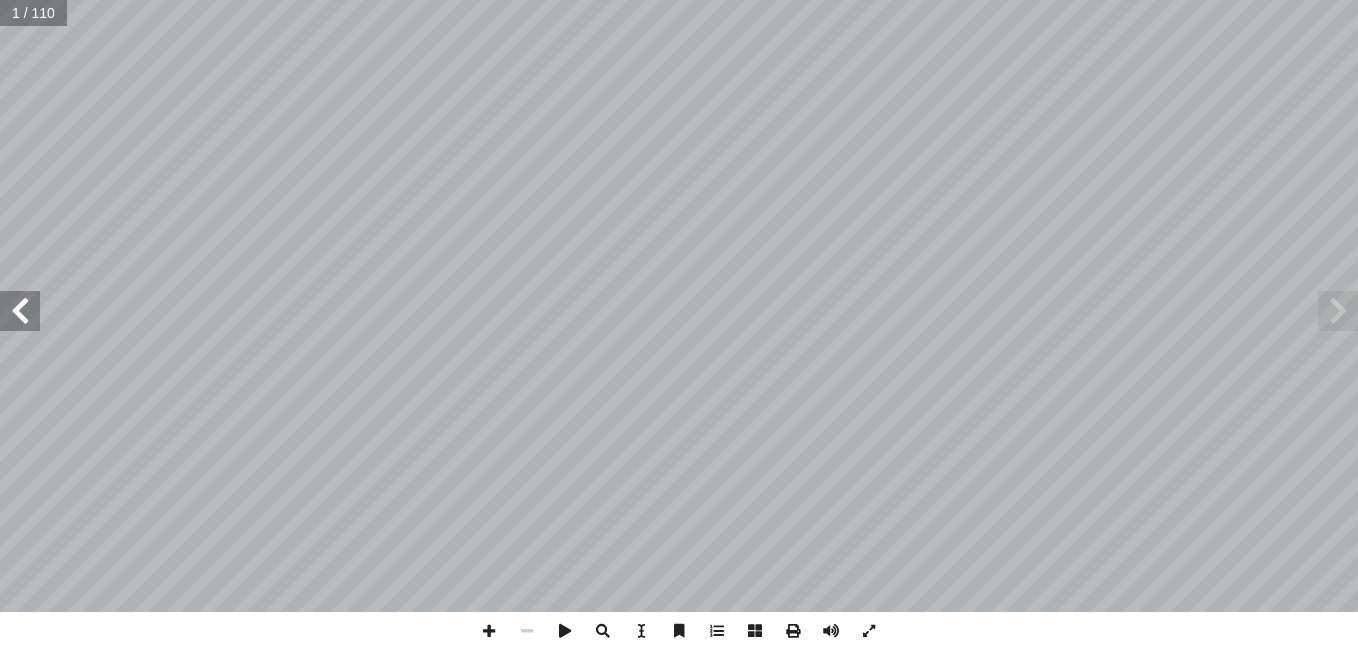 click at bounding box center [20, 311] 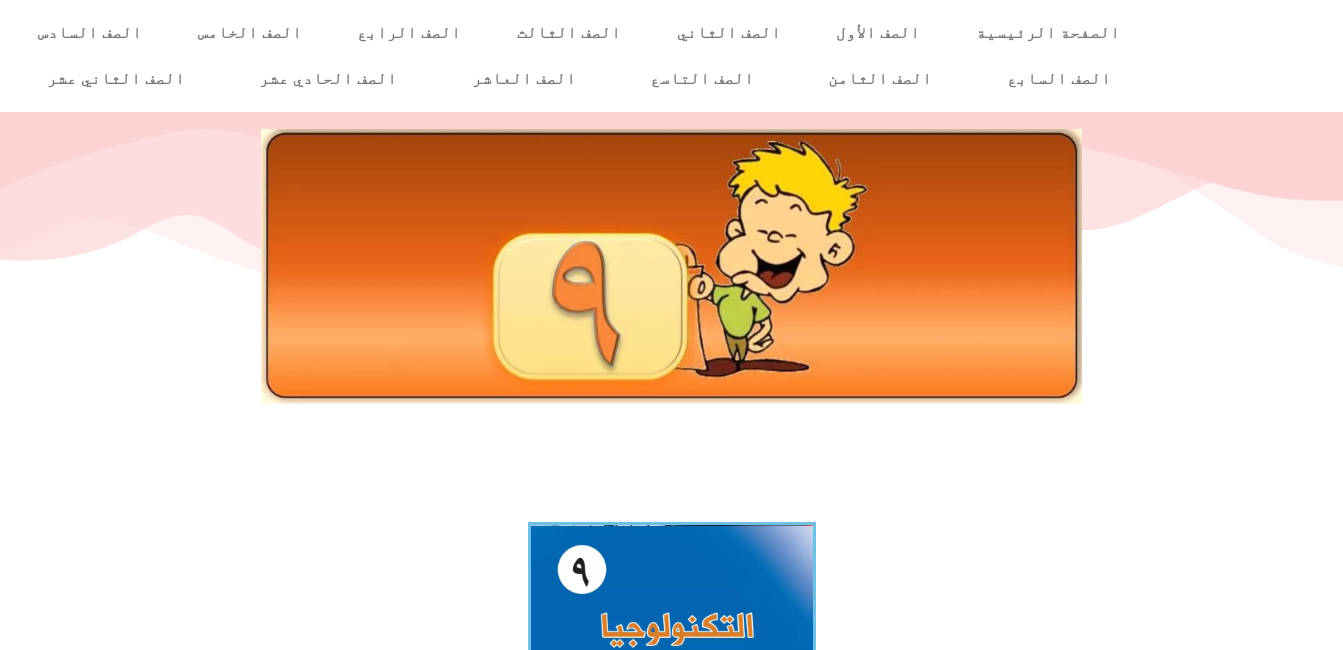 scroll, scrollTop: 0, scrollLeft: 0, axis: both 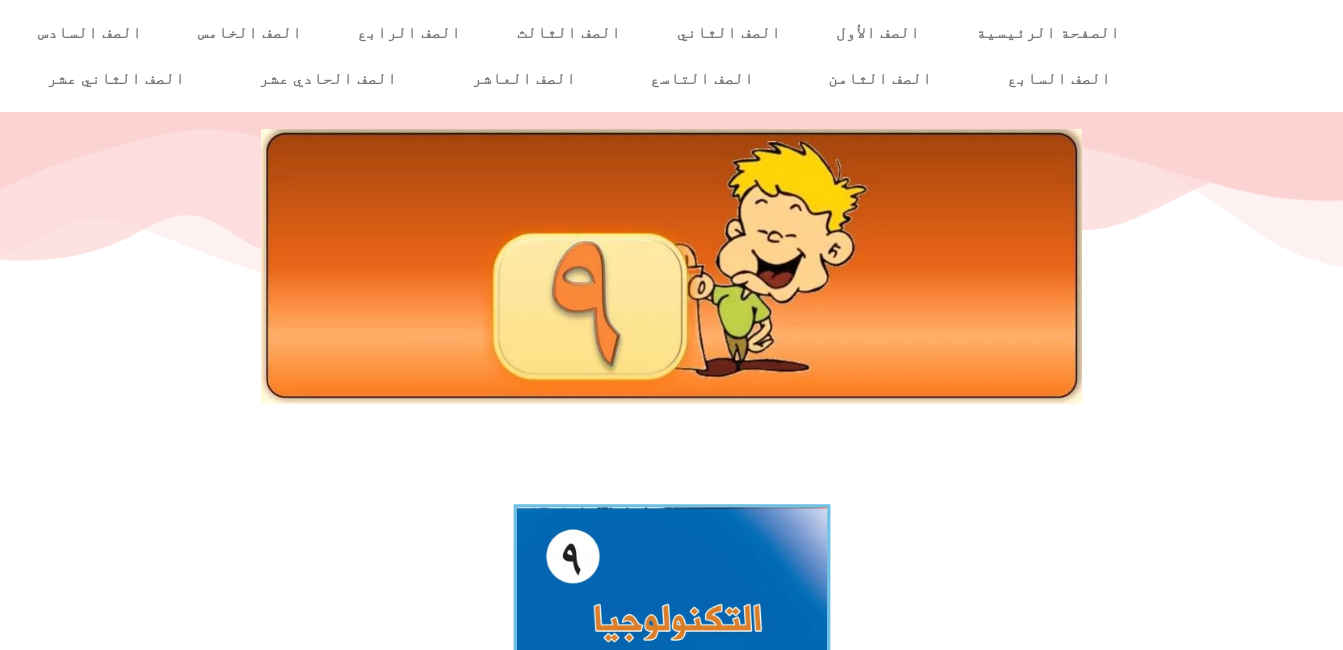 click at bounding box center (671, 700) 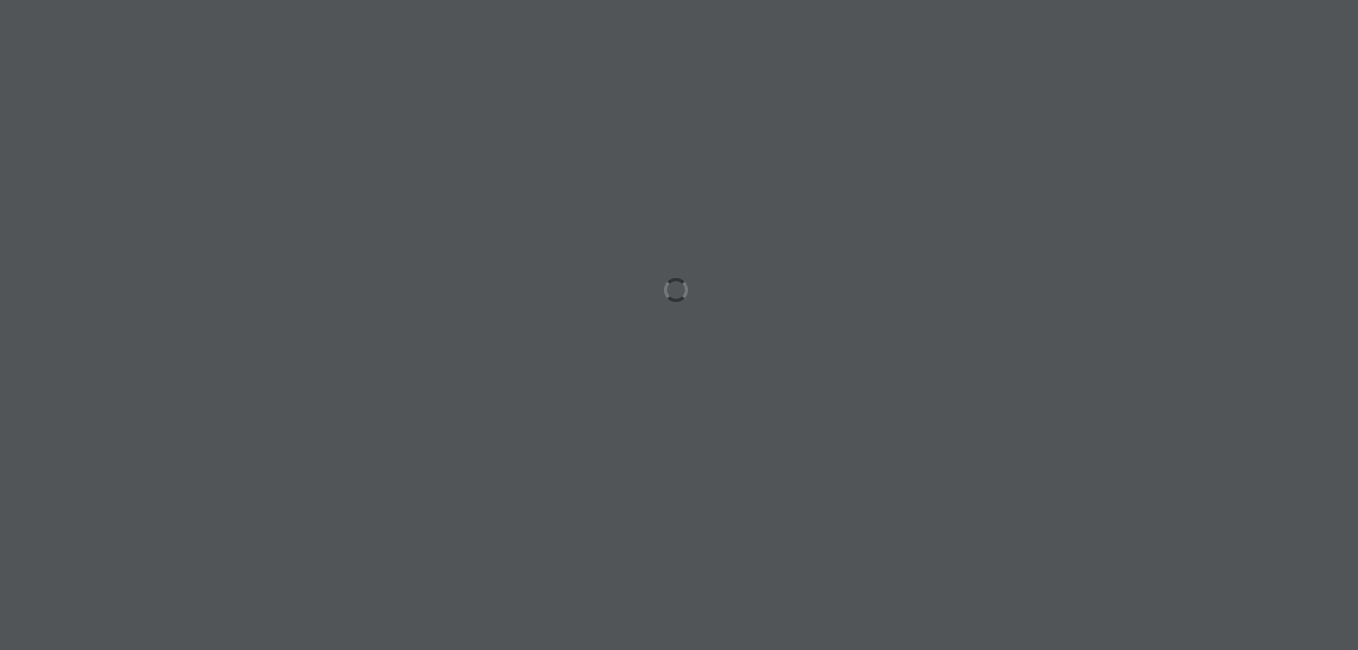 scroll, scrollTop: 0, scrollLeft: 0, axis: both 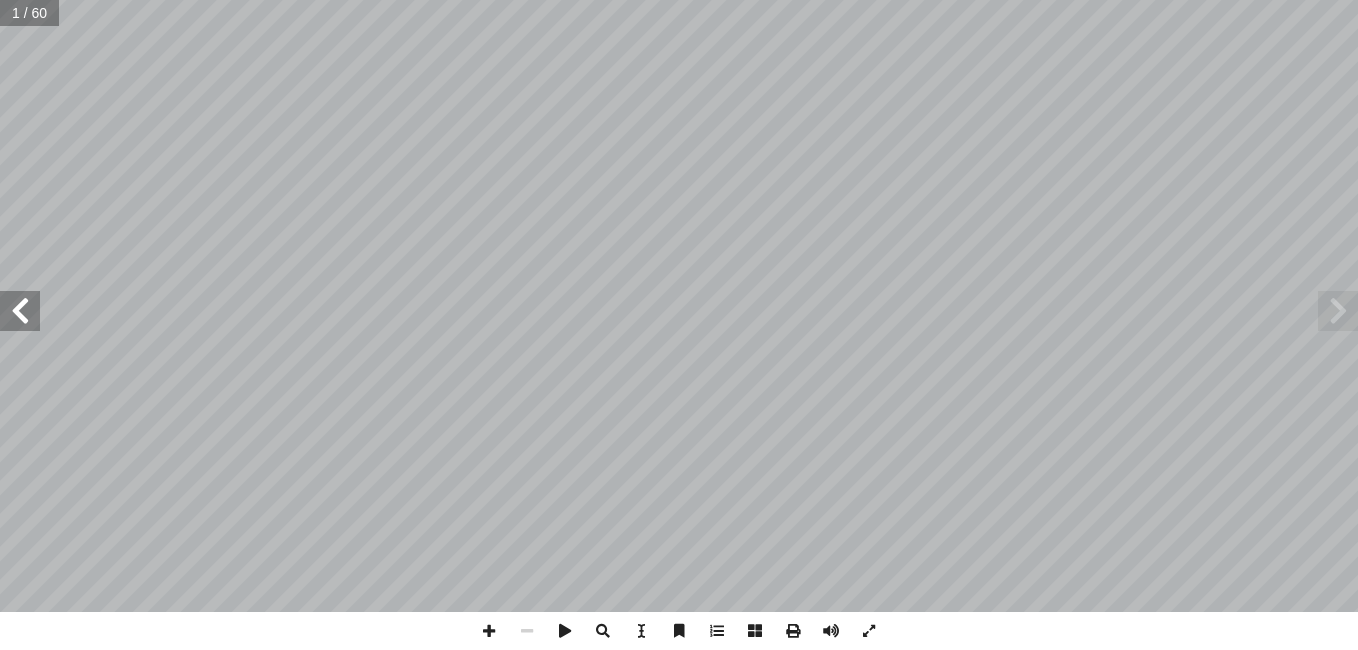 click at bounding box center [20, 311] 